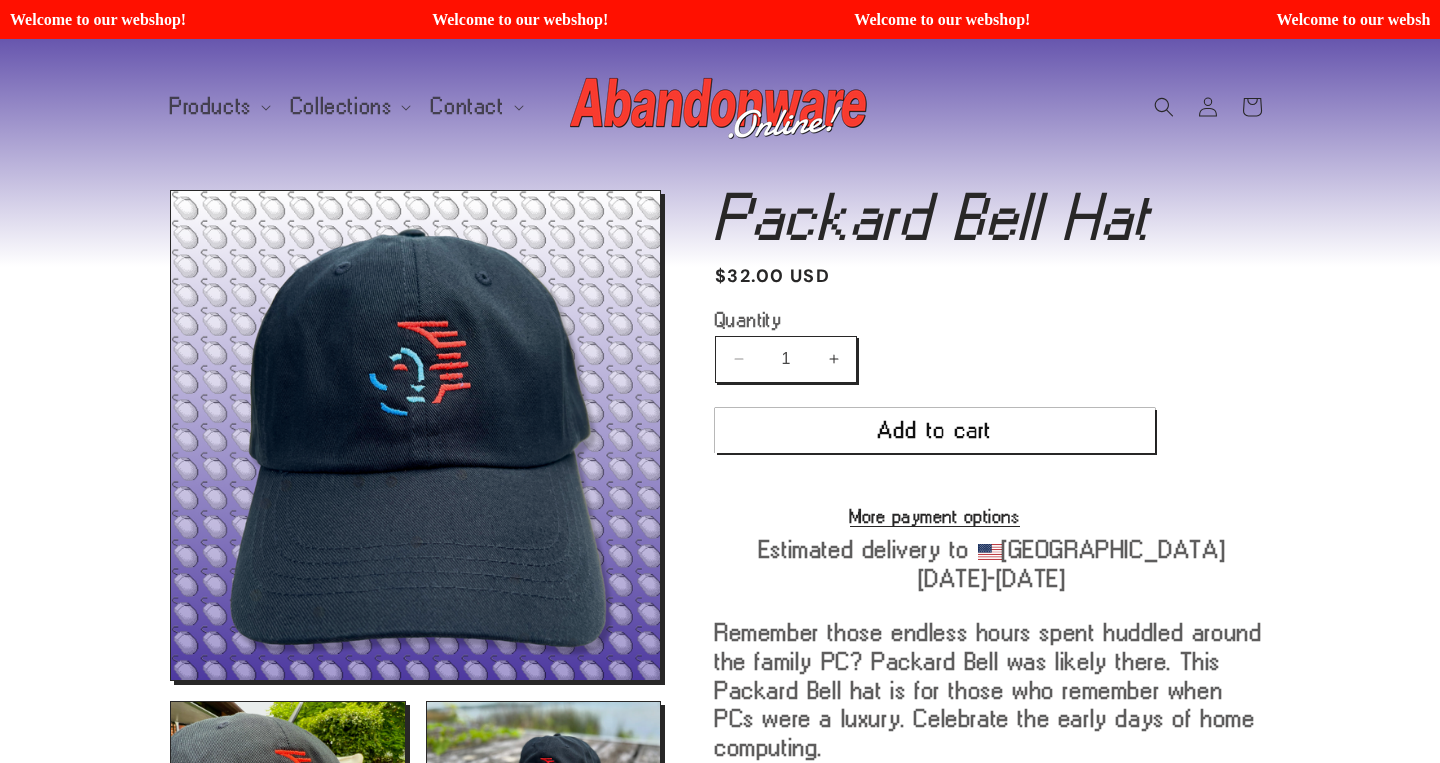 scroll, scrollTop: 0, scrollLeft: 0, axis: both 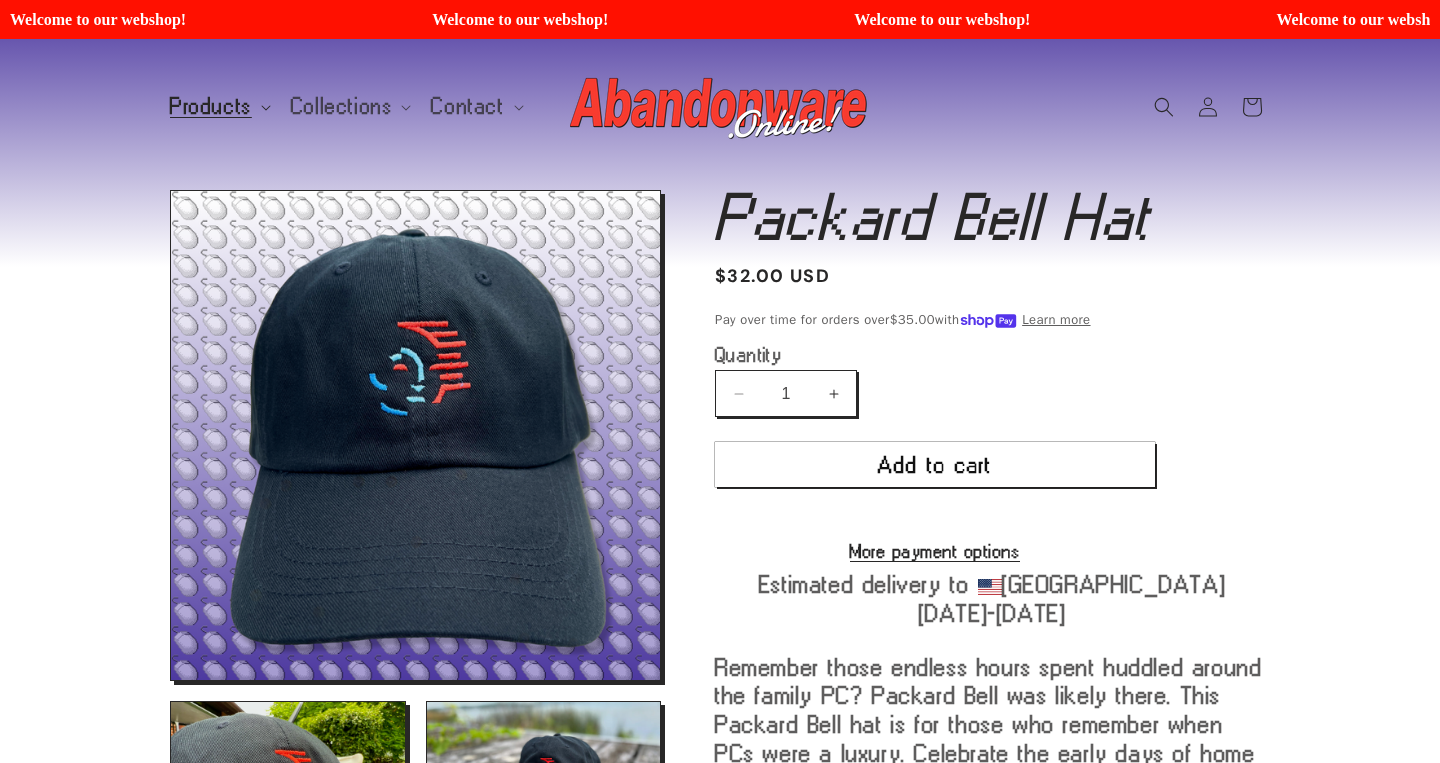 click on "Products" at bounding box center [211, 107] 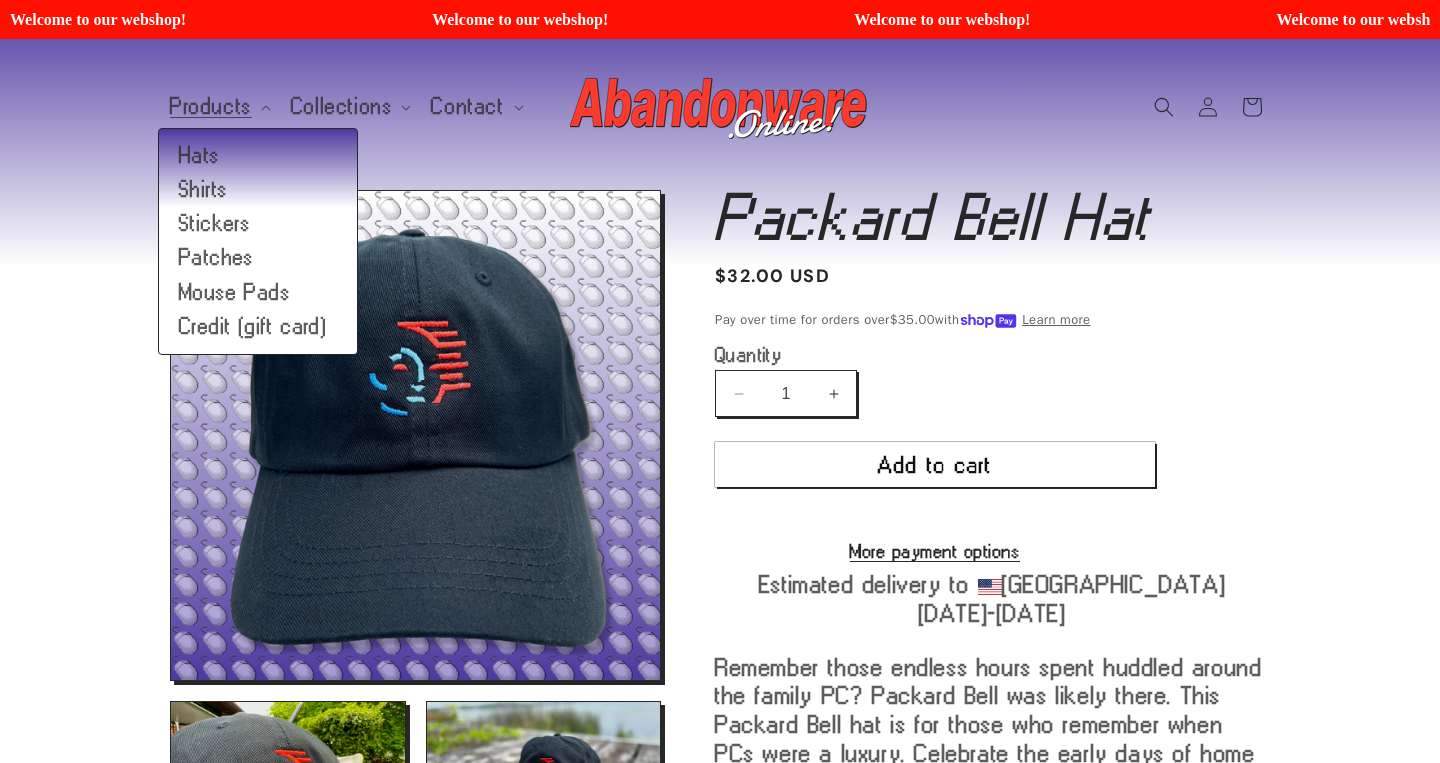 click on "Skip to product information
Open media 1 in modal
Open media 2 in modal
Open media 3 in modal
NaN
/
of
-Infinity
Packard Bell Hat
Packard Bell Hat
Regular price
$32.00 USD
Regular price
/" at bounding box center (720, 634) 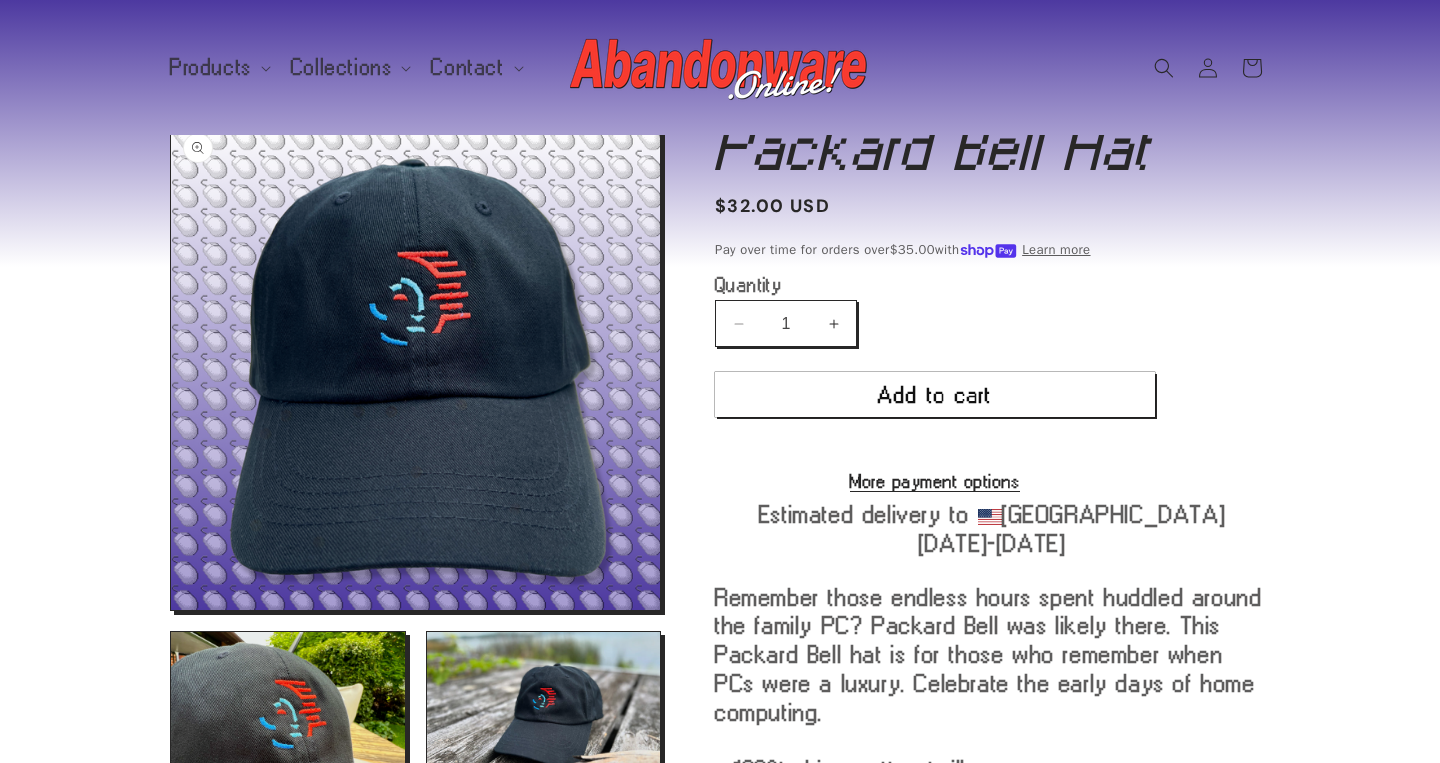 scroll, scrollTop: 0, scrollLeft: 0, axis: both 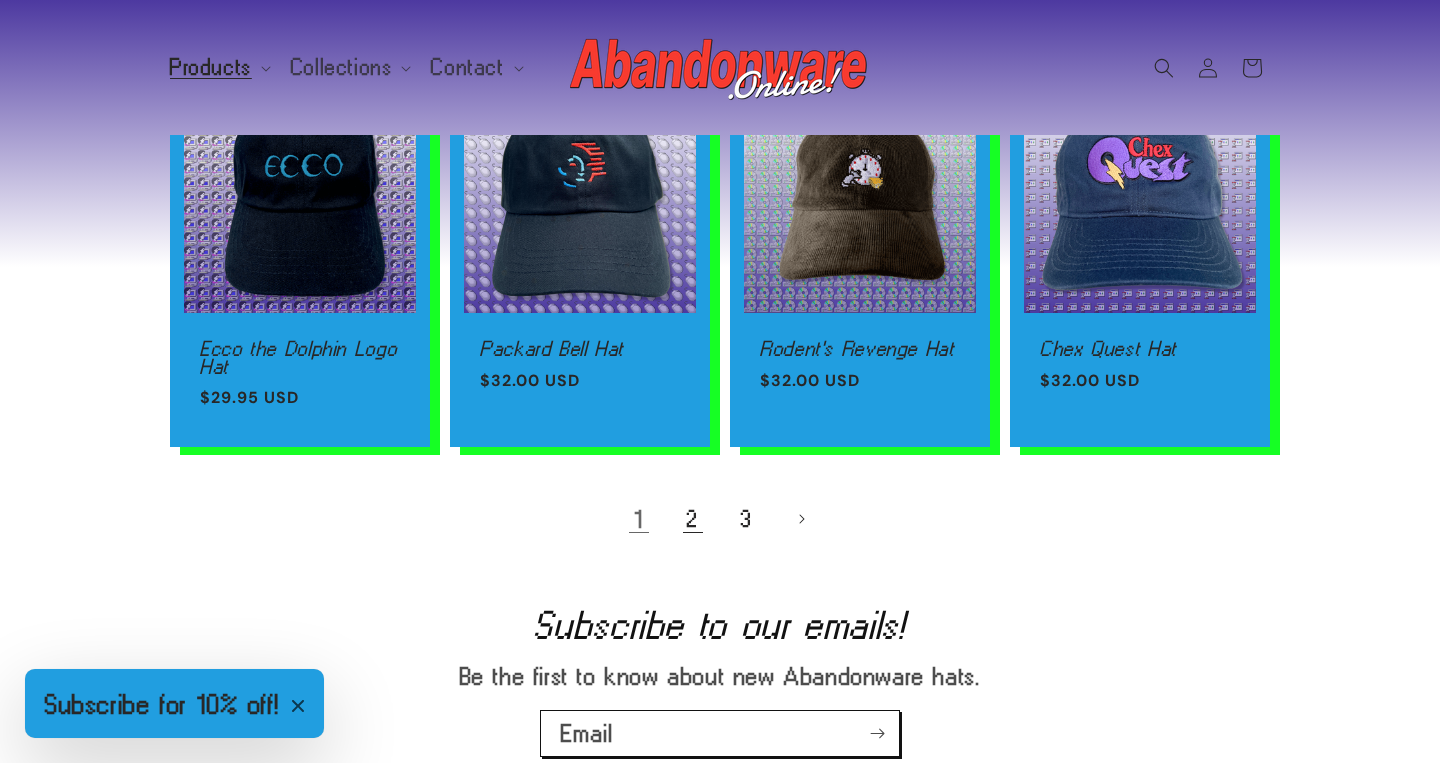click on "2" at bounding box center (693, 519) 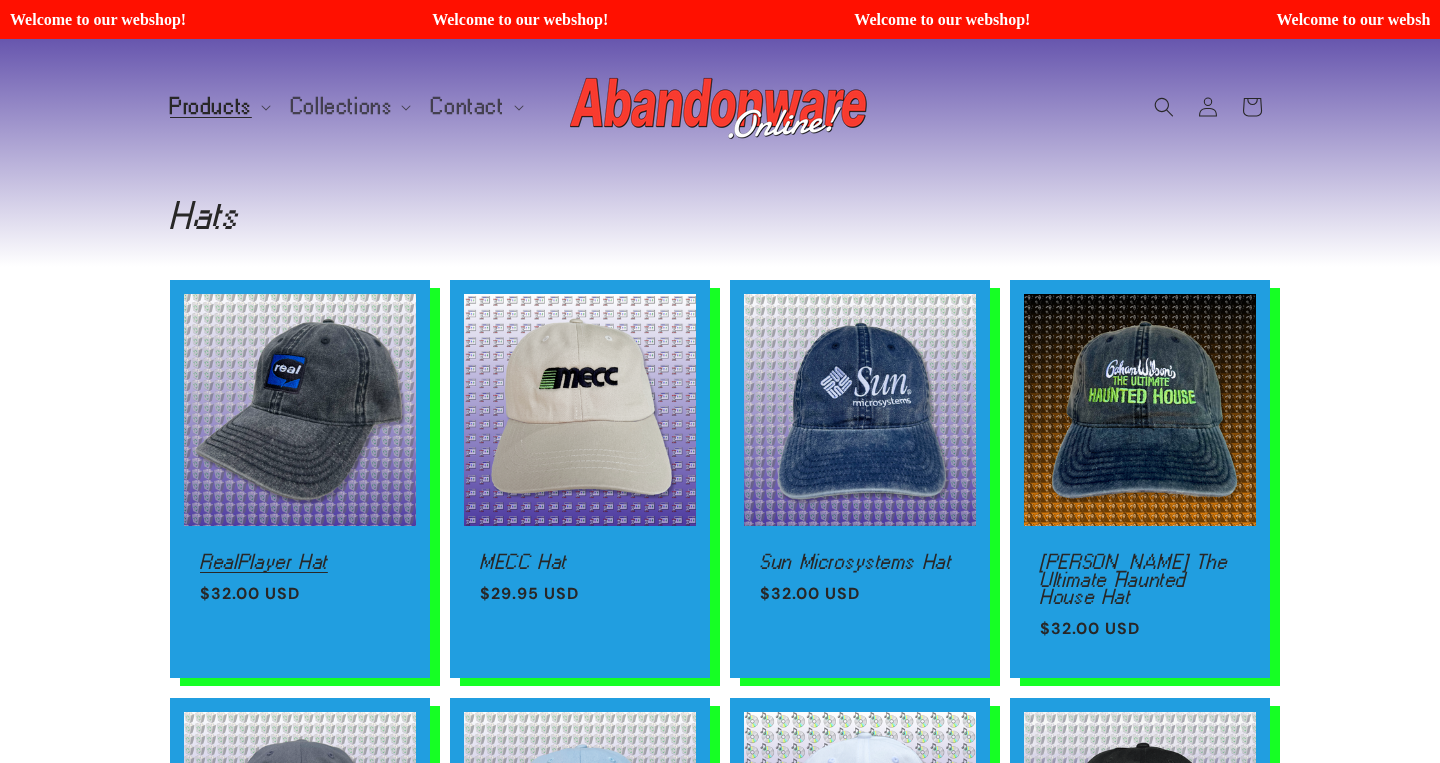 scroll, scrollTop: 0, scrollLeft: 0, axis: both 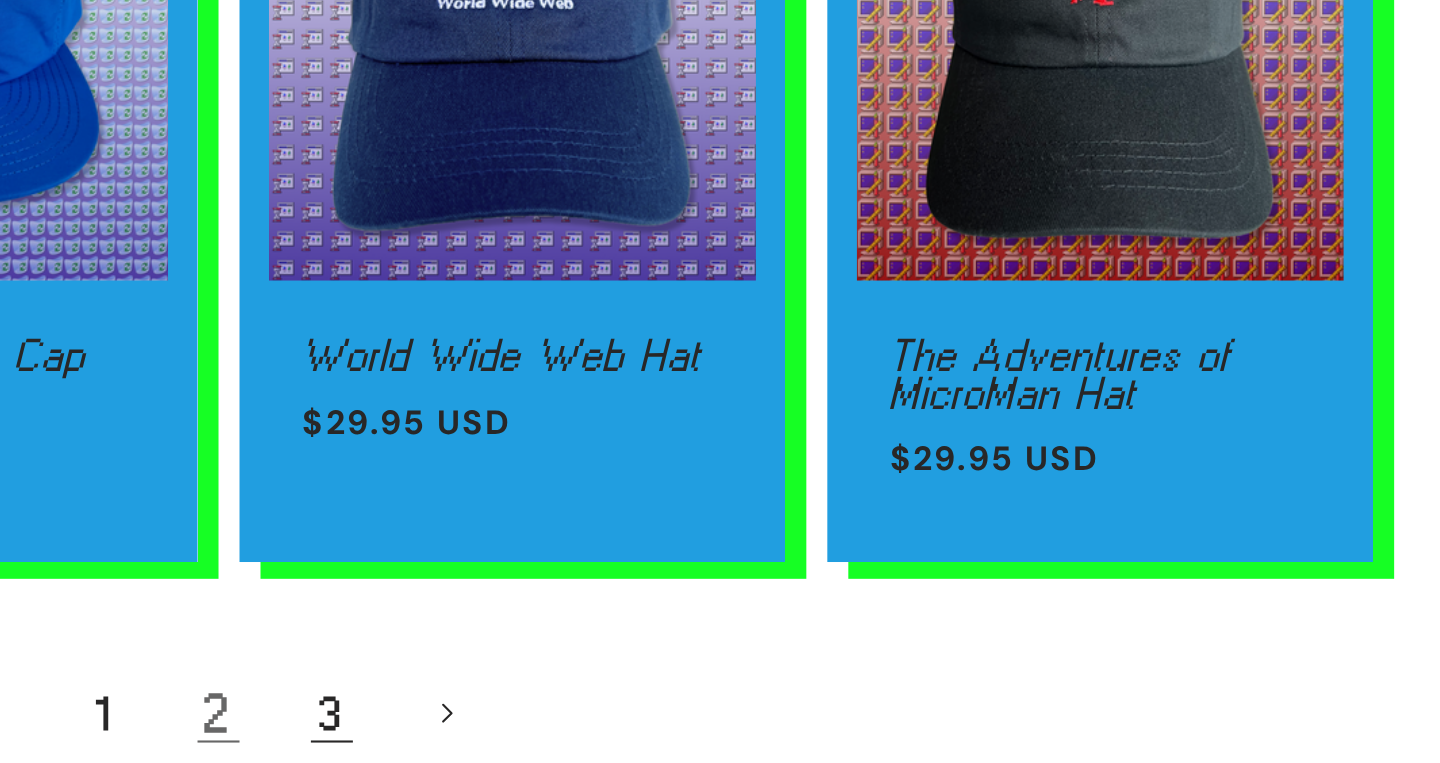 click on "3" at bounding box center [774, 739] 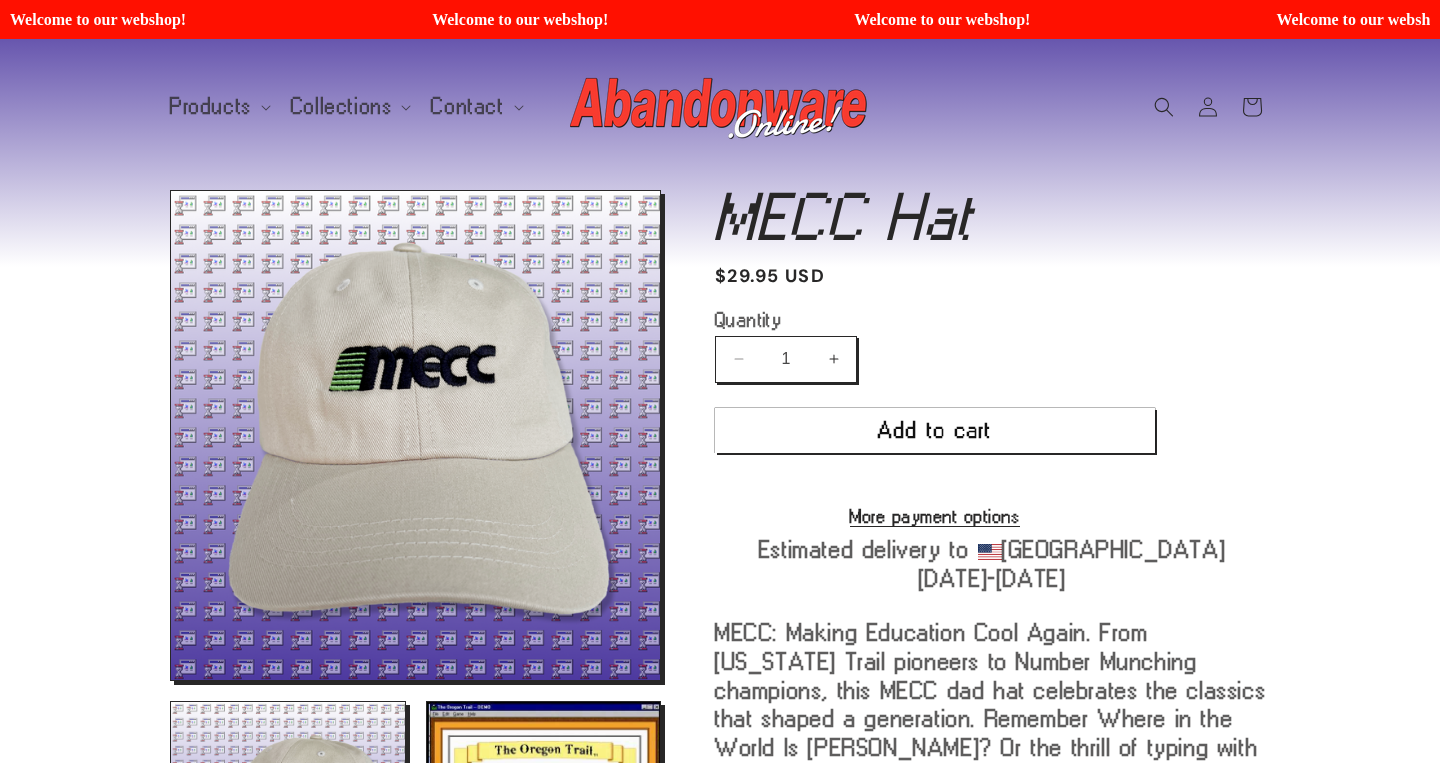 scroll, scrollTop: 0, scrollLeft: 0, axis: both 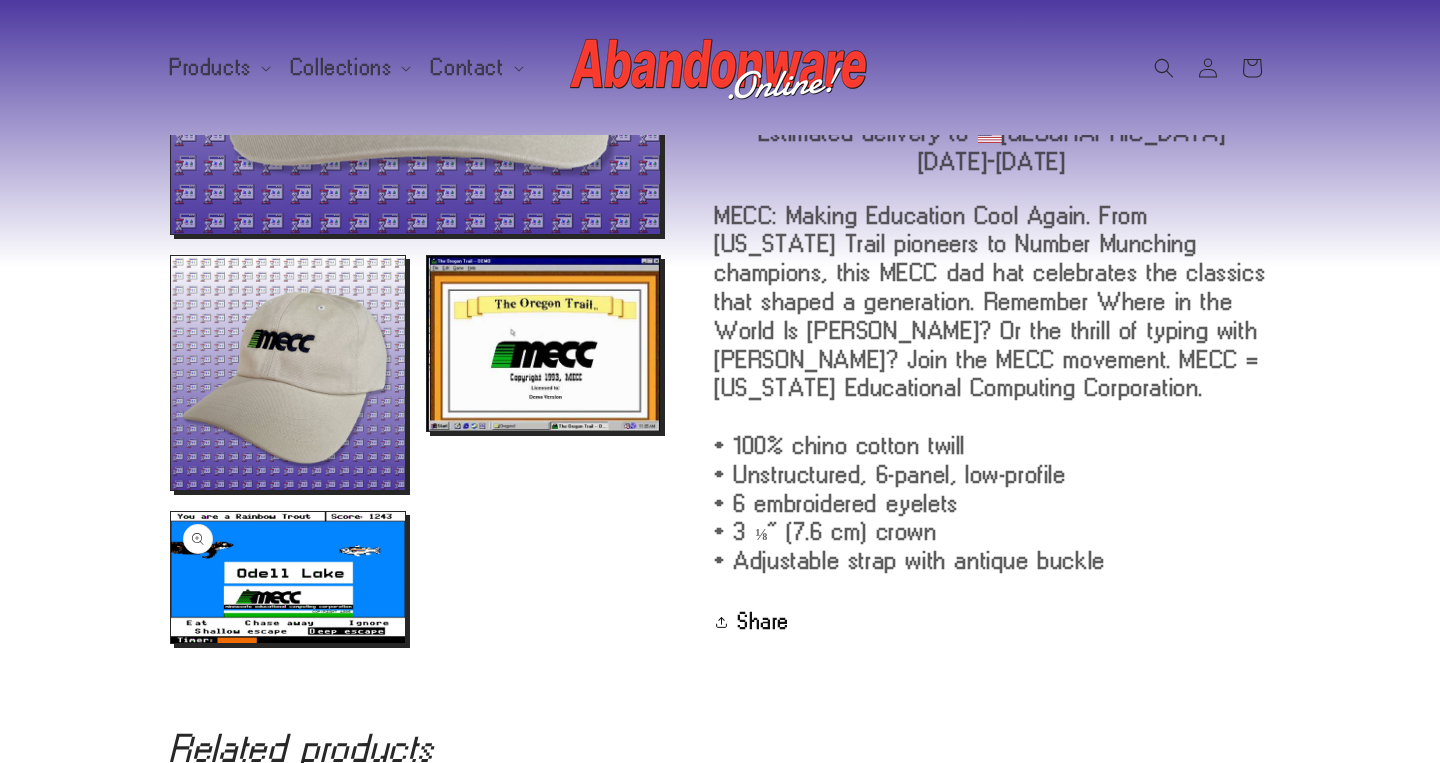 click on "Open media 4 in modal" at bounding box center (171, 643) 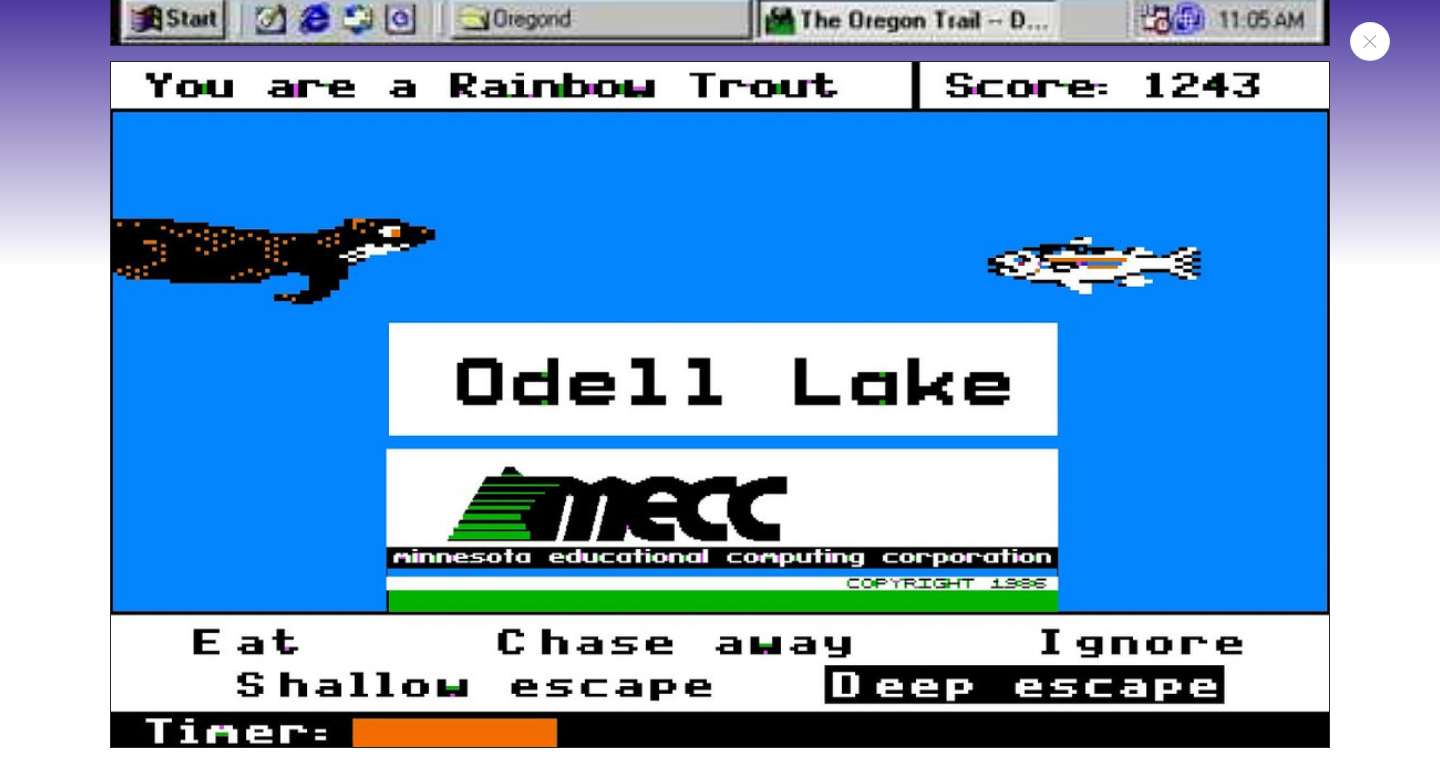 scroll, scrollTop: 3441, scrollLeft: 0, axis: vertical 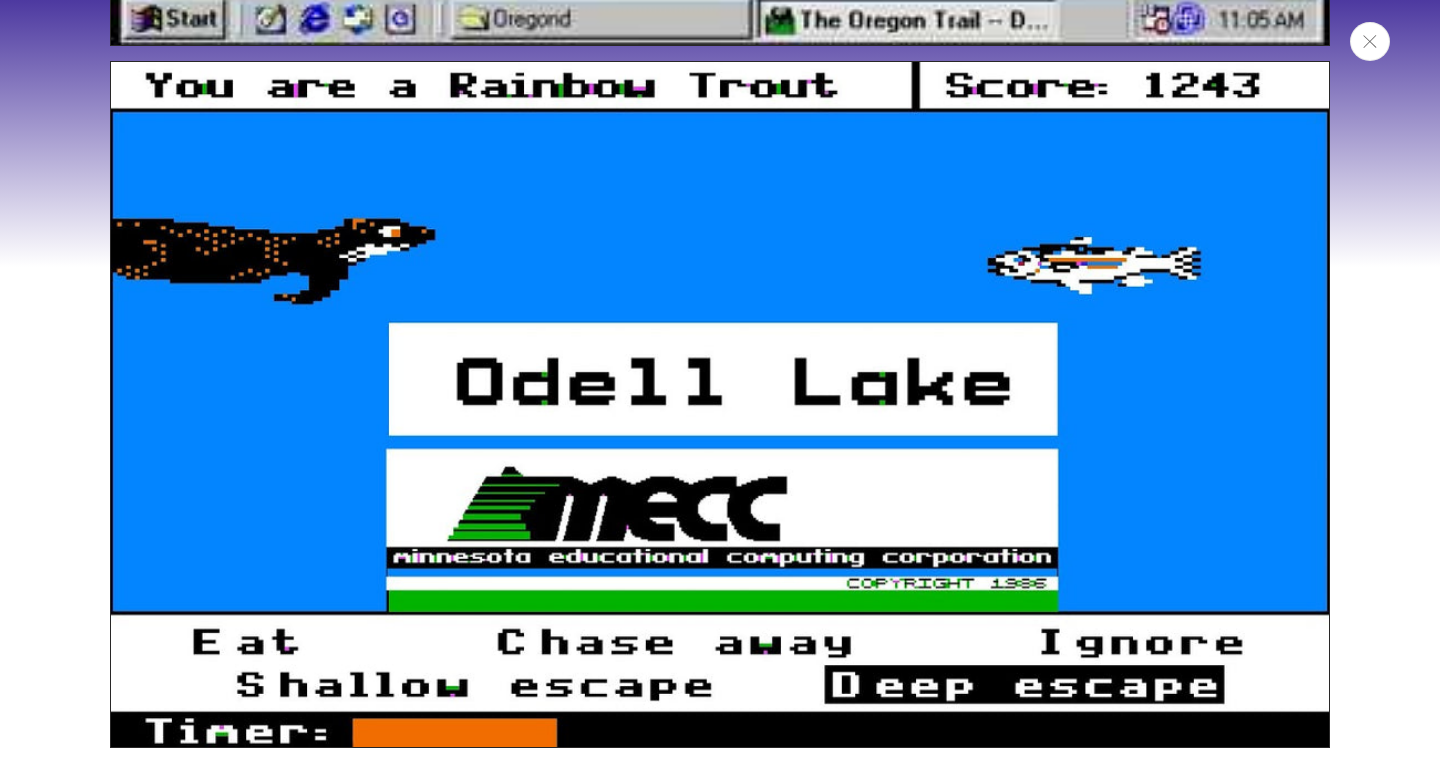 click at bounding box center (1370, 41) 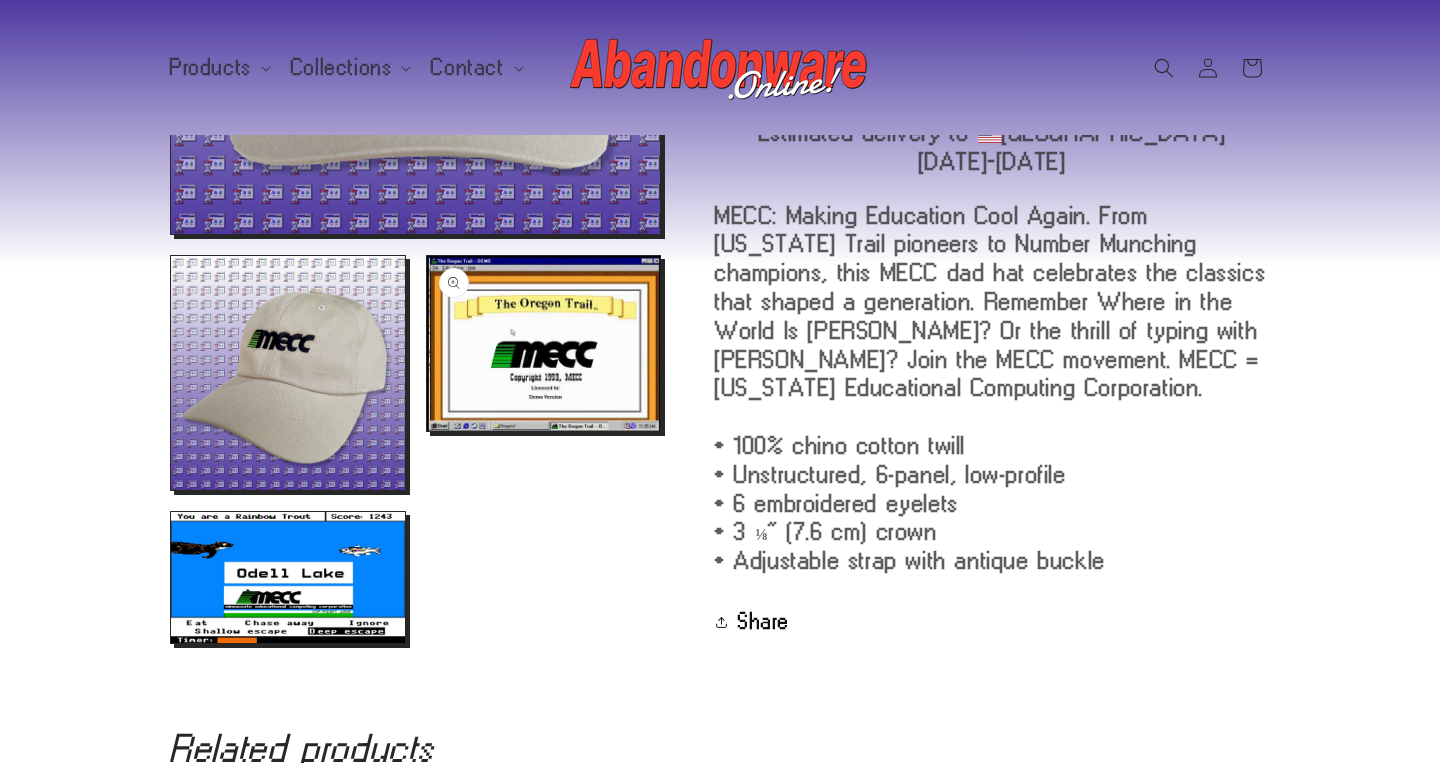 click on "Open media 3 in modal" at bounding box center [427, 431] 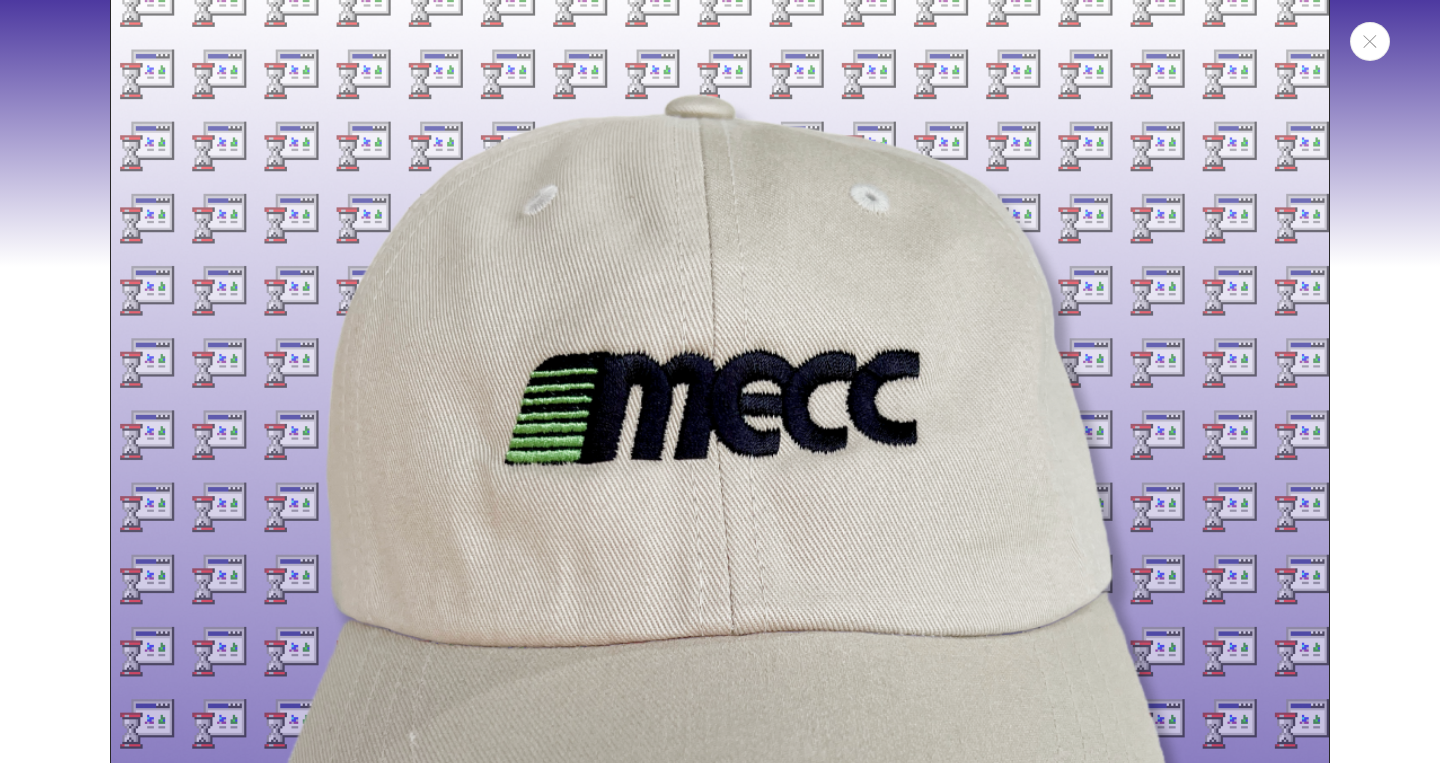 scroll, scrollTop: 0, scrollLeft: 0, axis: both 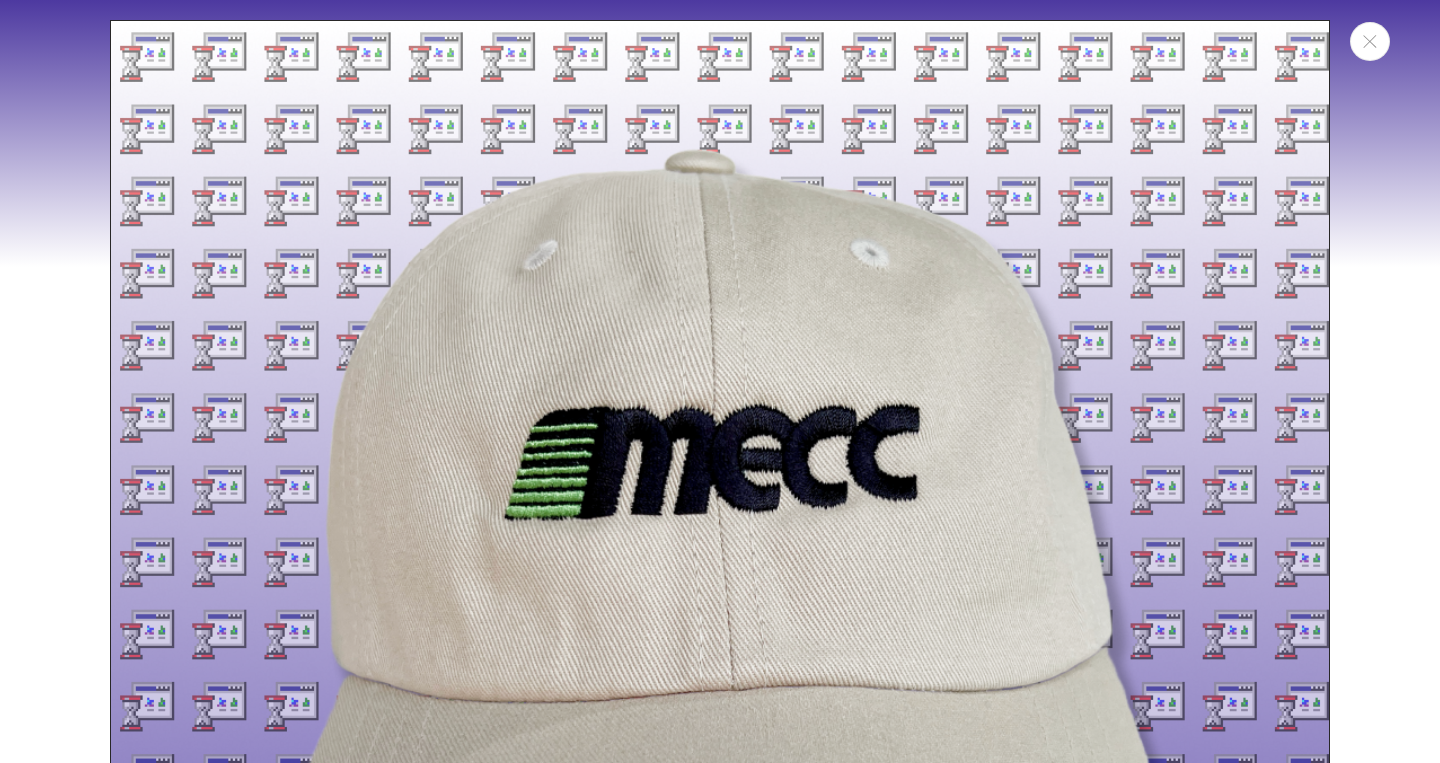 click at bounding box center [720, 381] 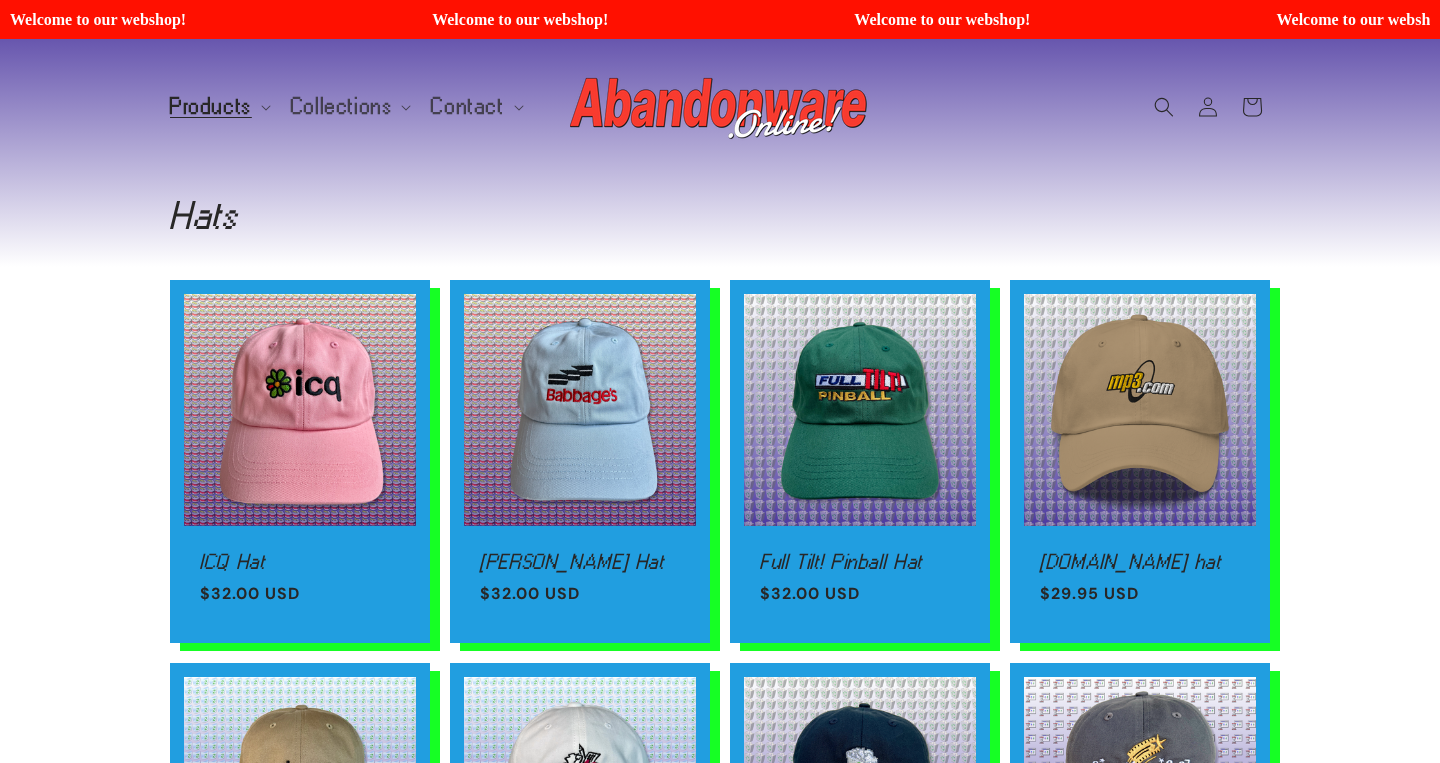 scroll, scrollTop: 0, scrollLeft: 0, axis: both 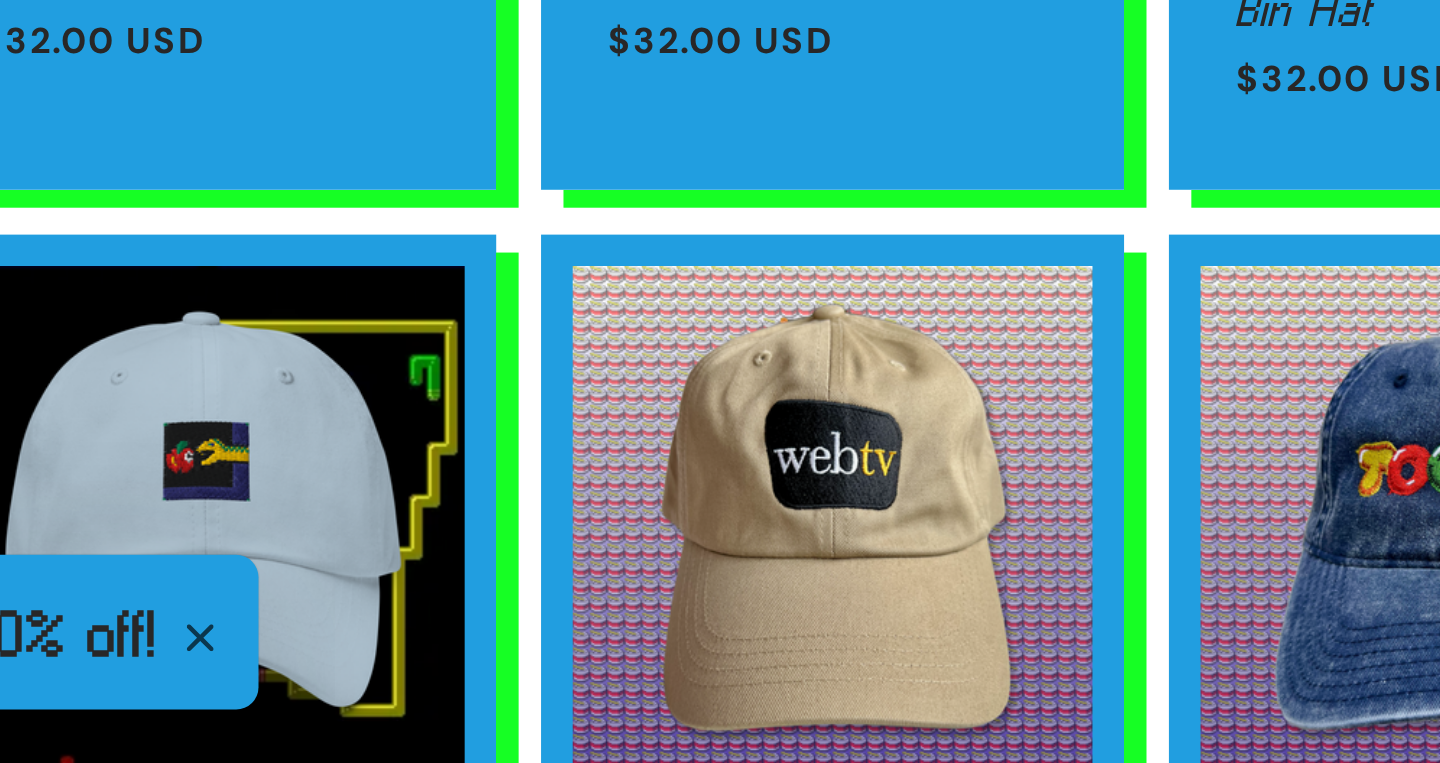 click 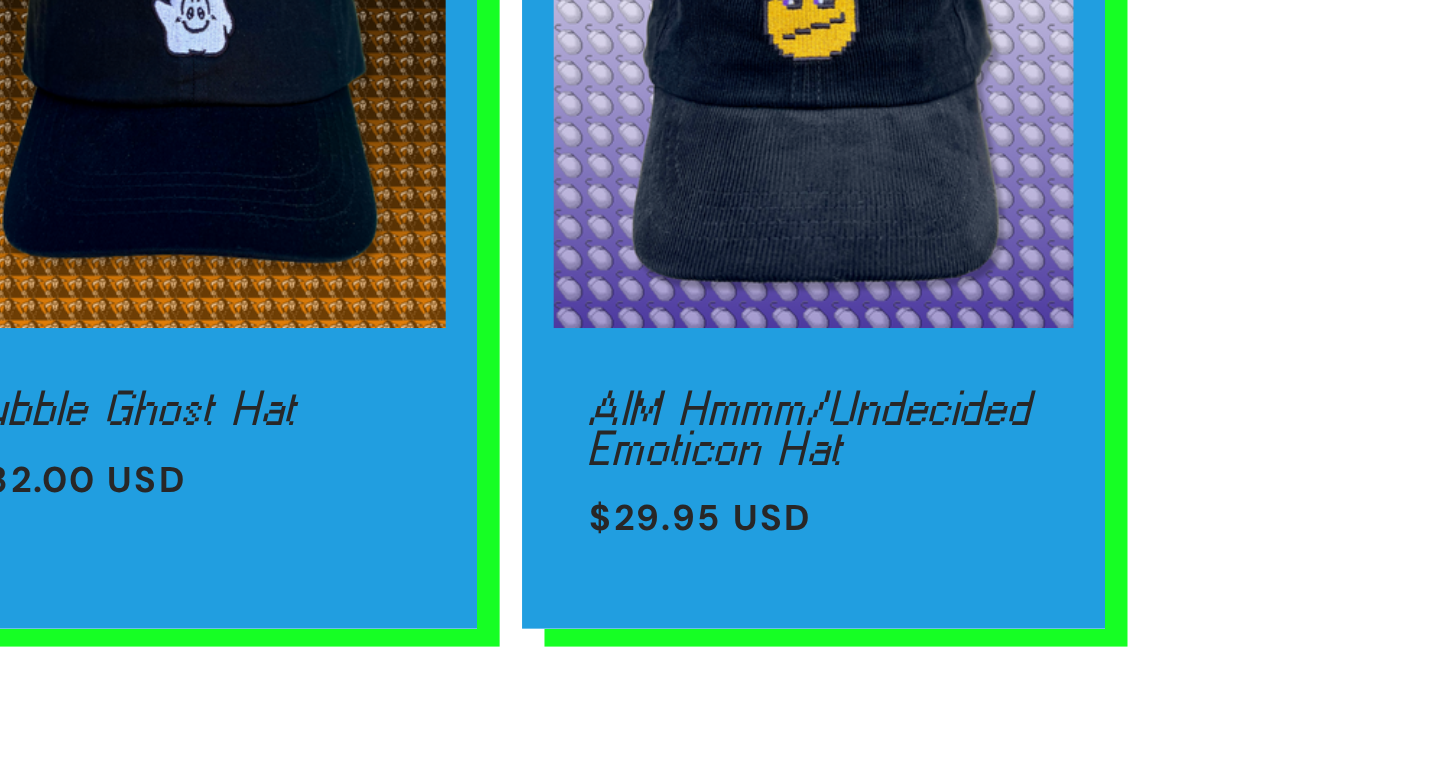 scroll, scrollTop: 1150, scrollLeft: 0, axis: vertical 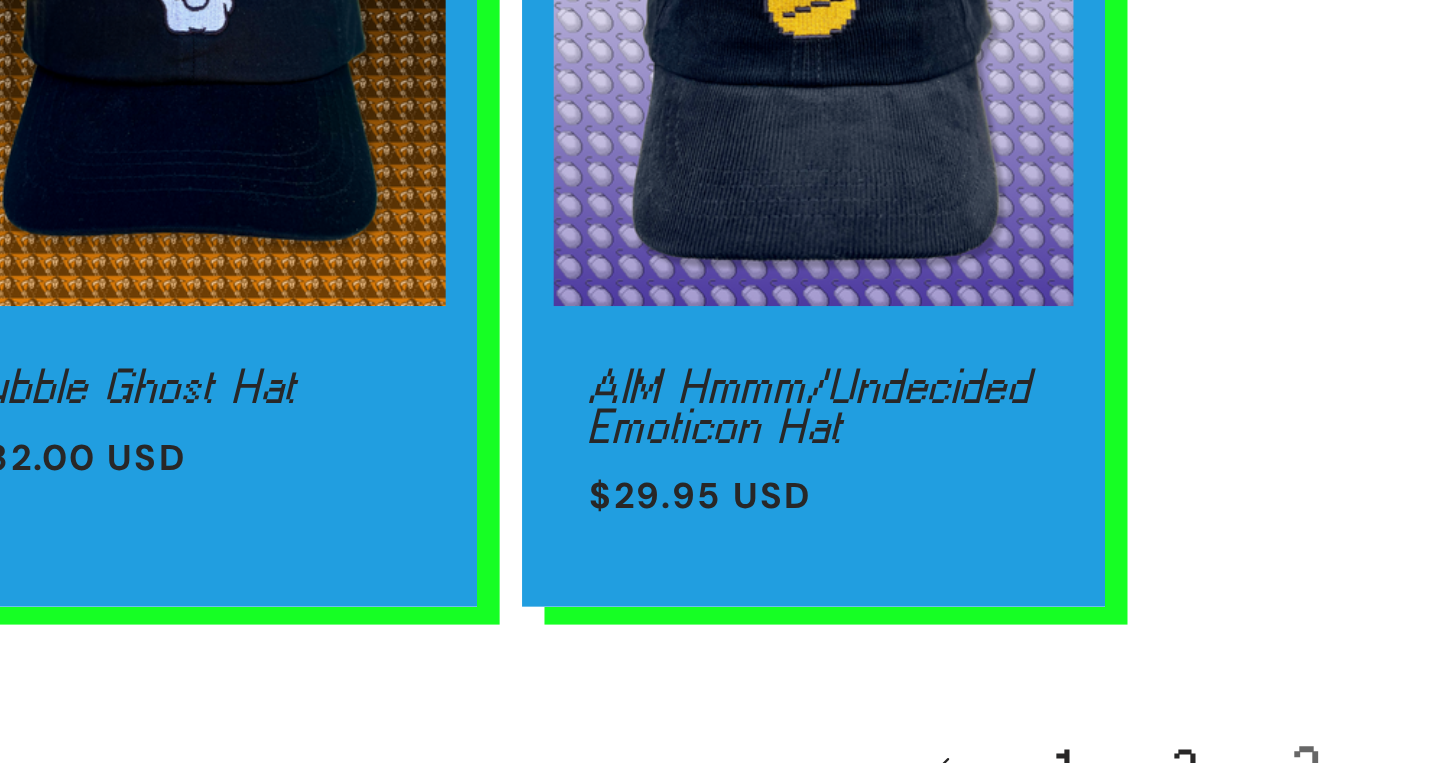 click on "1" at bounding box center [693, 765] 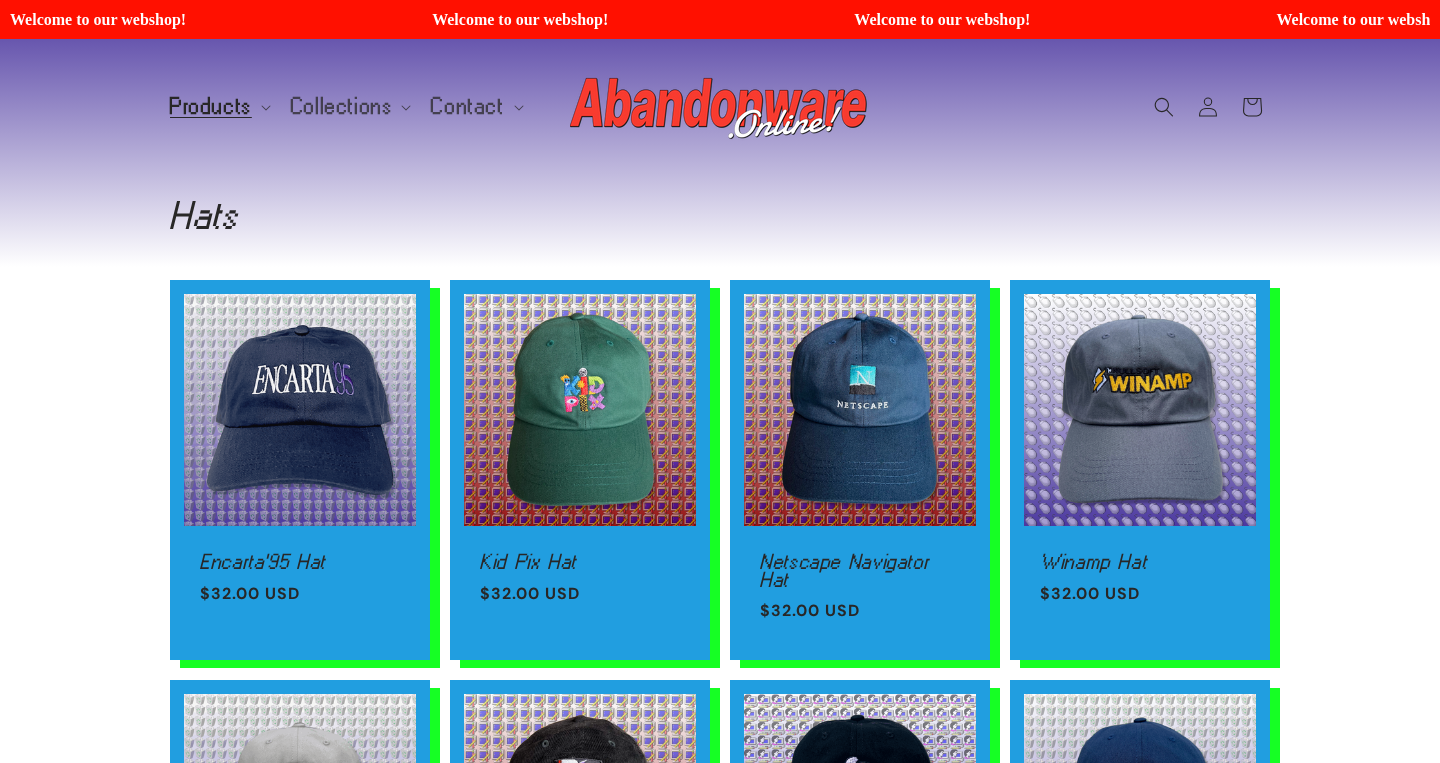scroll, scrollTop: 0, scrollLeft: 0, axis: both 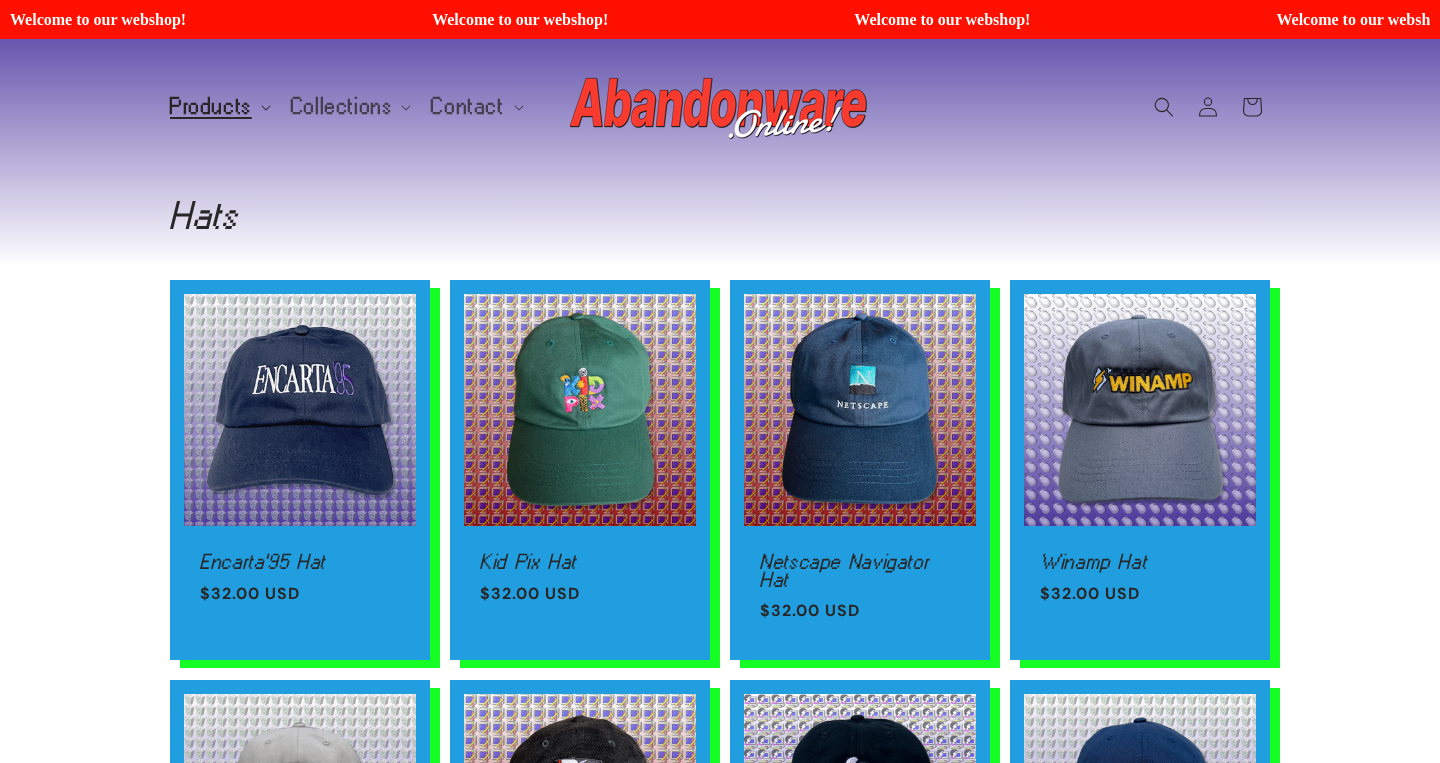 click on "Products" at bounding box center (211, 107) 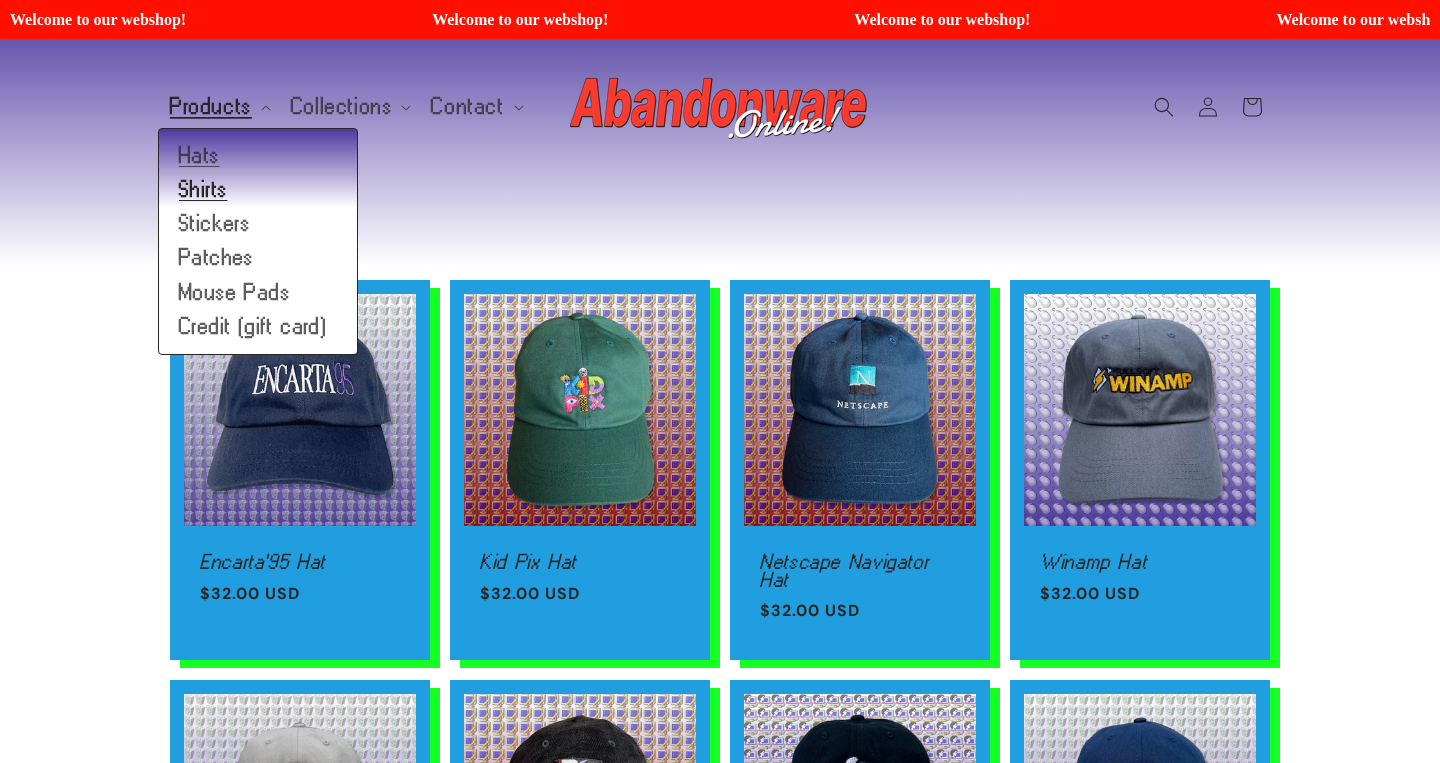 click on "Shirts" at bounding box center (258, 190) 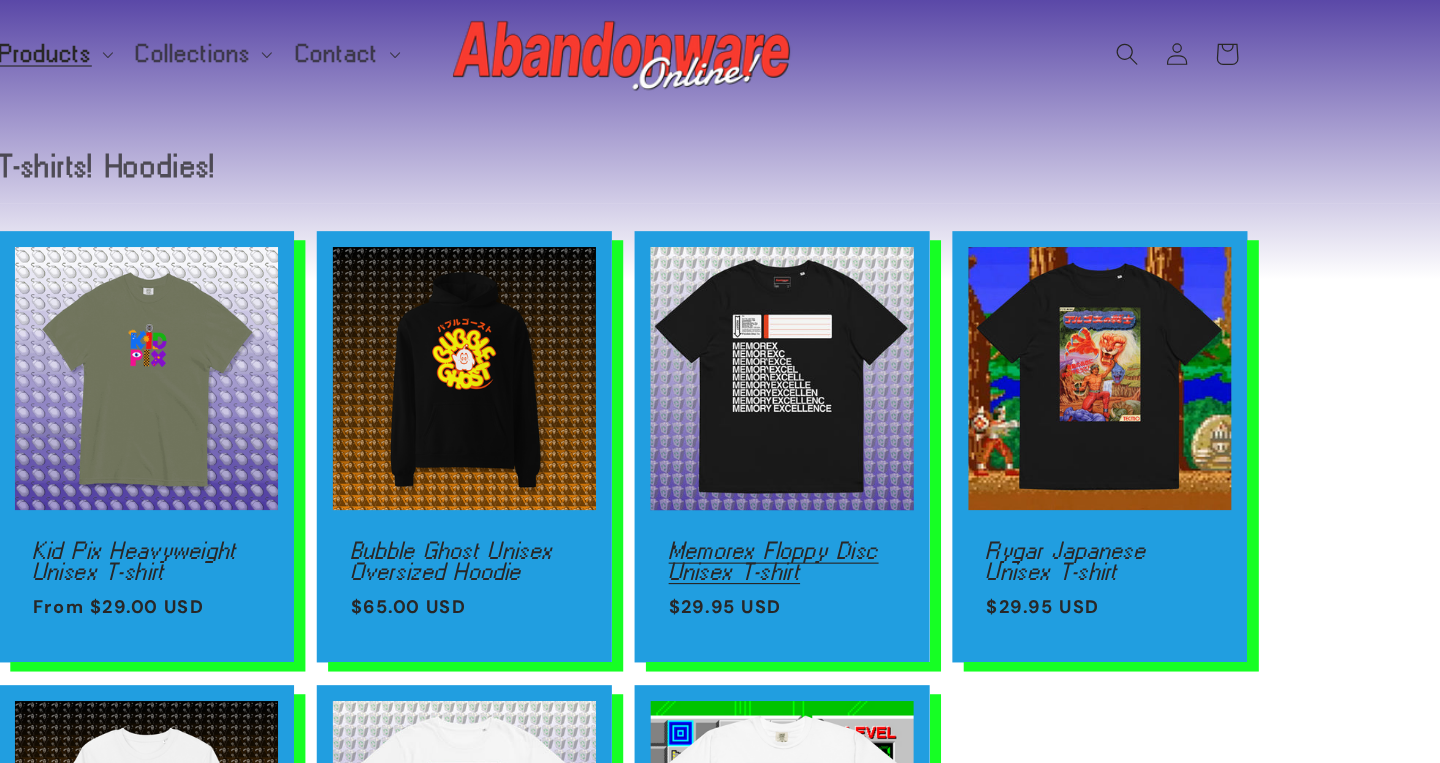 scroll, scrollTop: 45, scrollLeft: 0, axis: vertical 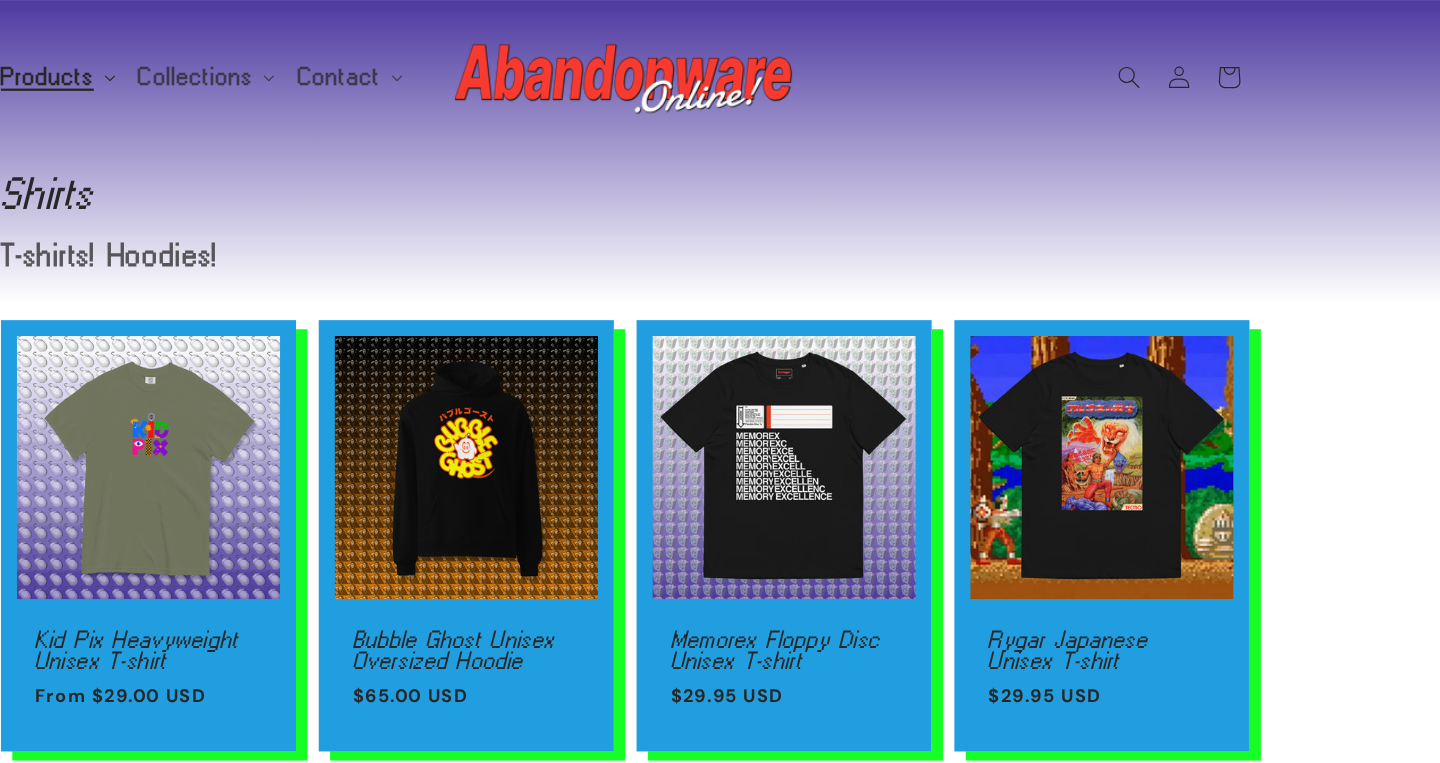 click on "Products" at bounding box center [211, 67] 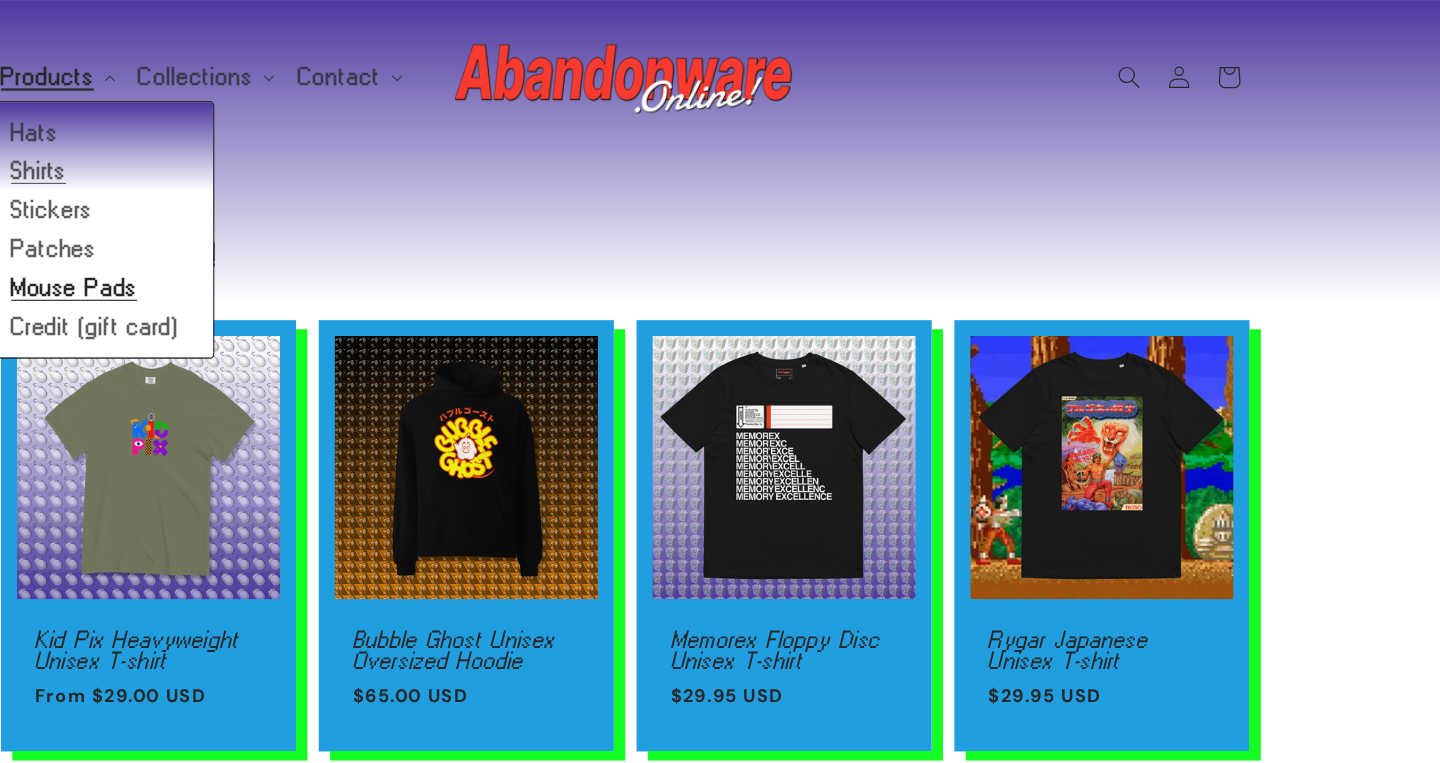 click on "Mouse Pads" at bounding box center [258, 253] 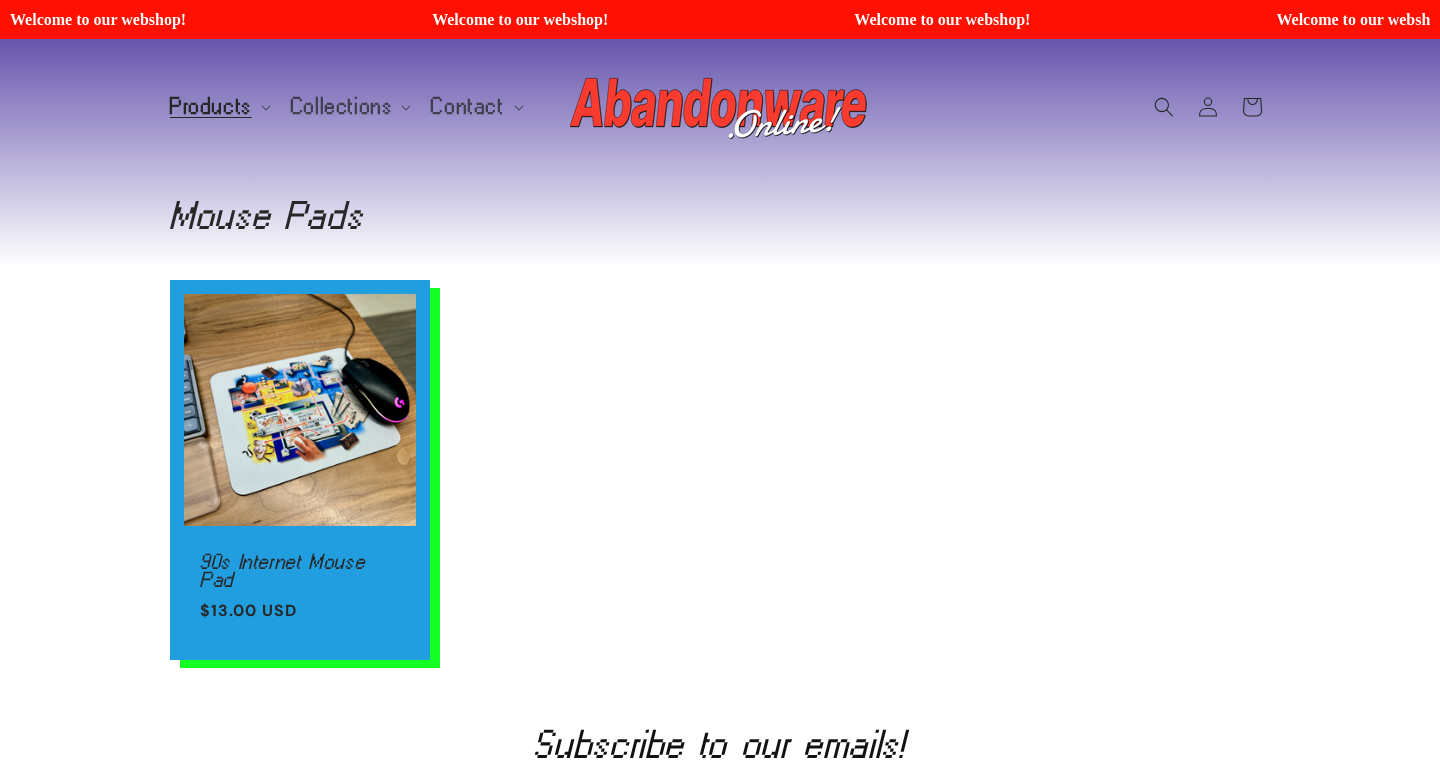 scroll, scrollTop: 0, scrollLeft: 0, axis: both 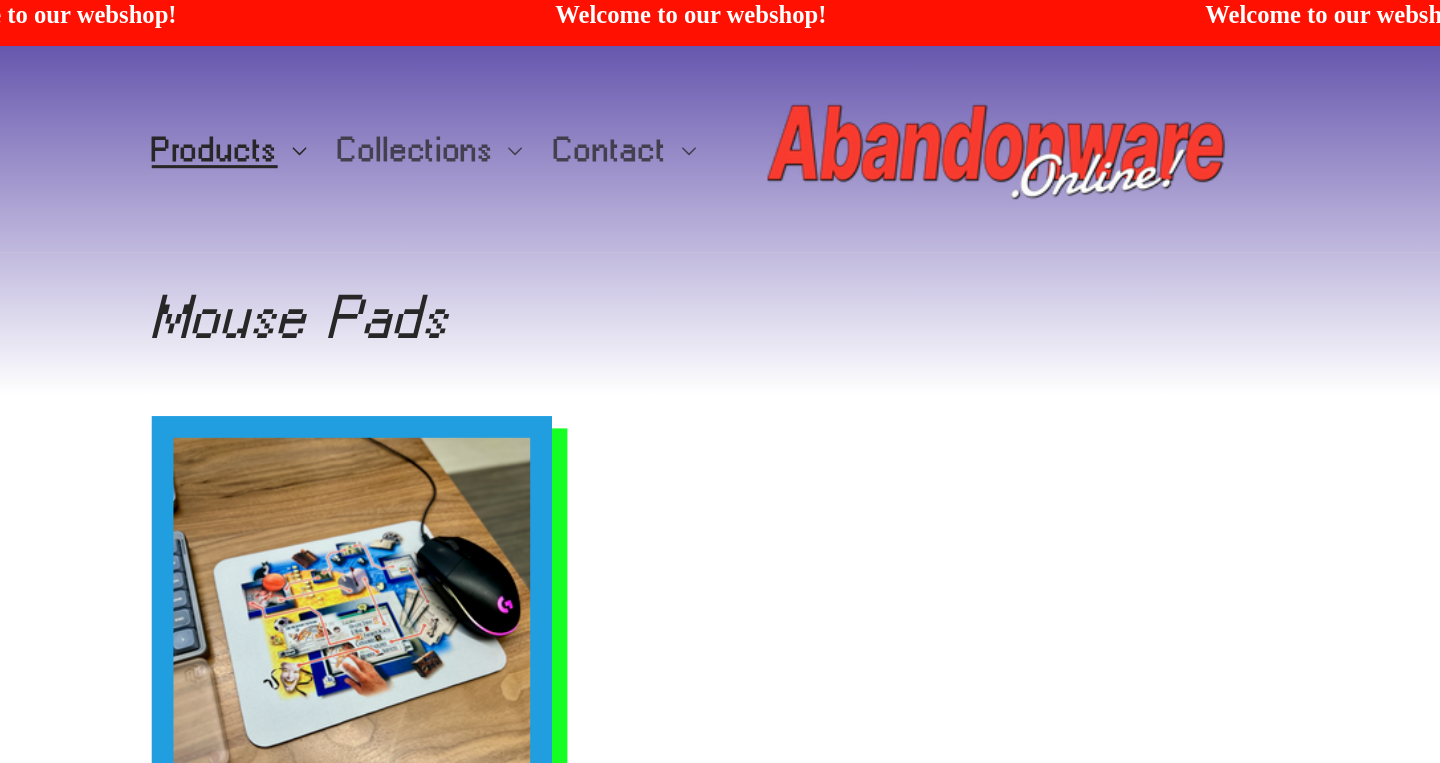 click on "Products" at bounding box center [211, 107] 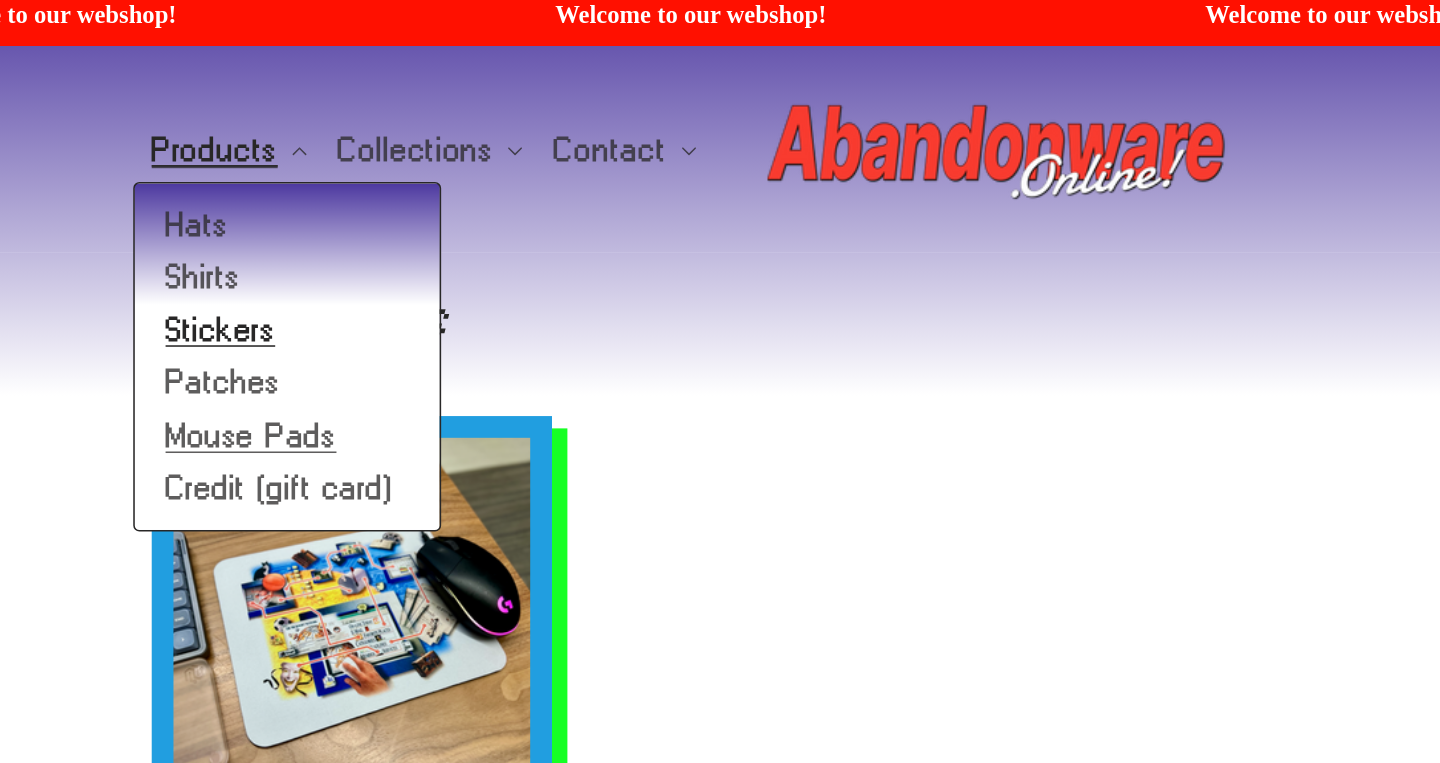 click on "Stickers" at bounding box center [258, 224] 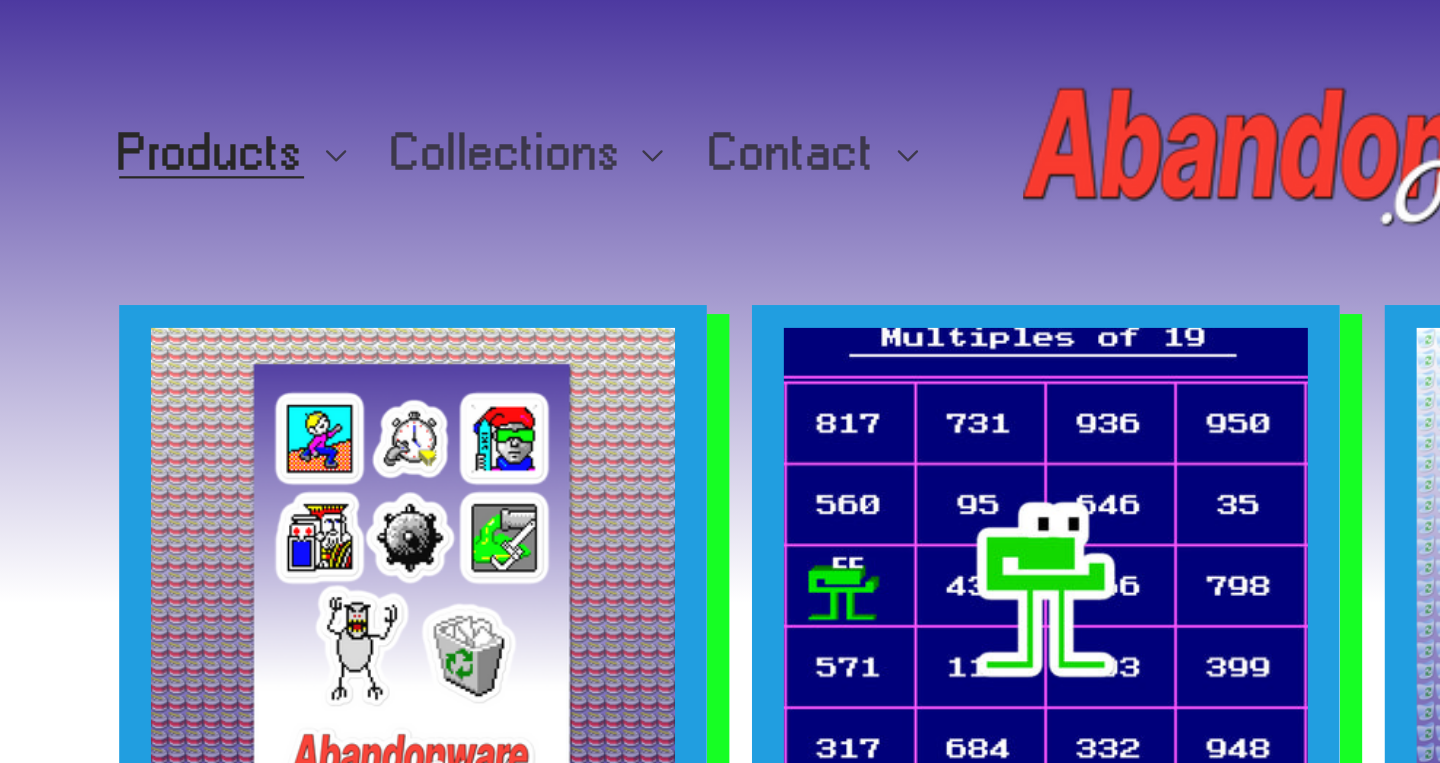 scroll, scrollTop: 190, scrollLeft: 0, axis: vertical 